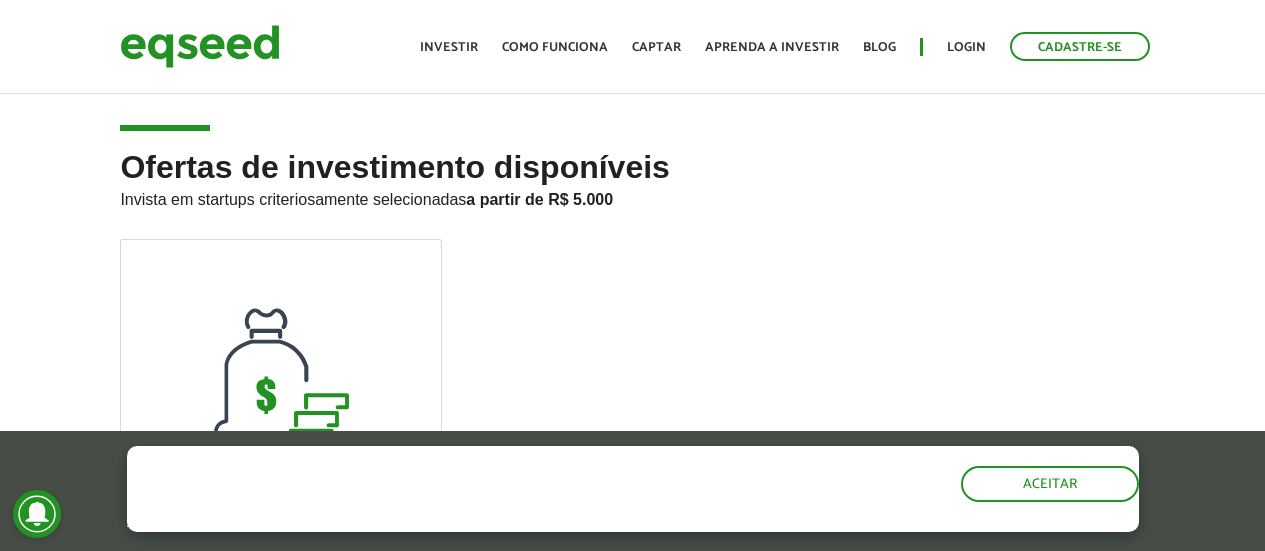 scroll, scrollTop: 0, scrollLeft: 0, axis: both 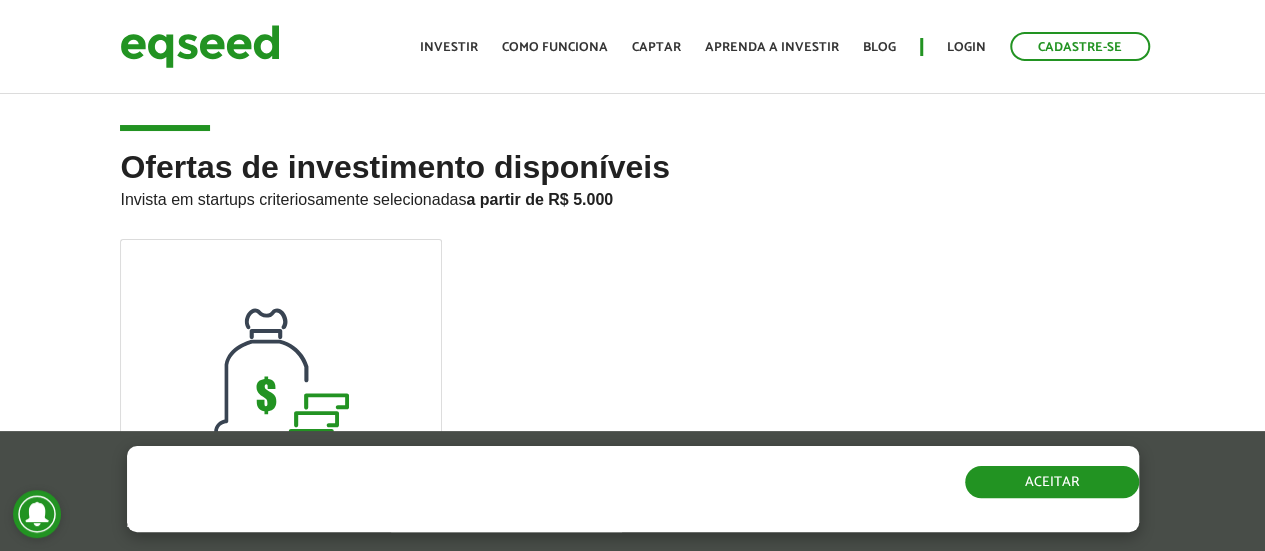 click on "Aceitar" at bounding box center (1052, 482) 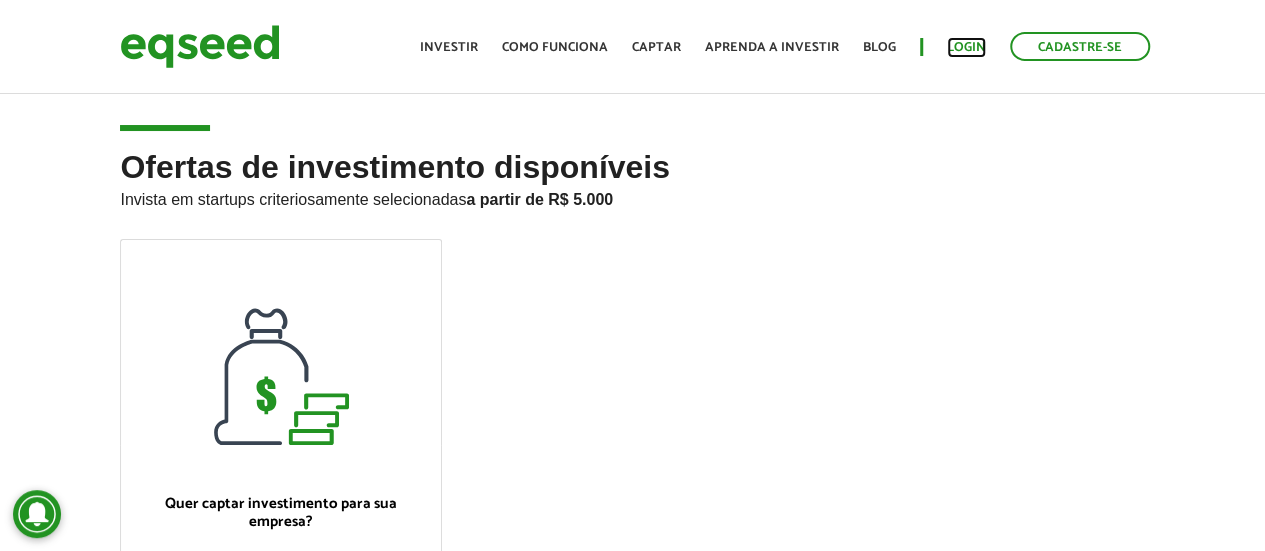 click on "Login" at bounding box center [966, 47] 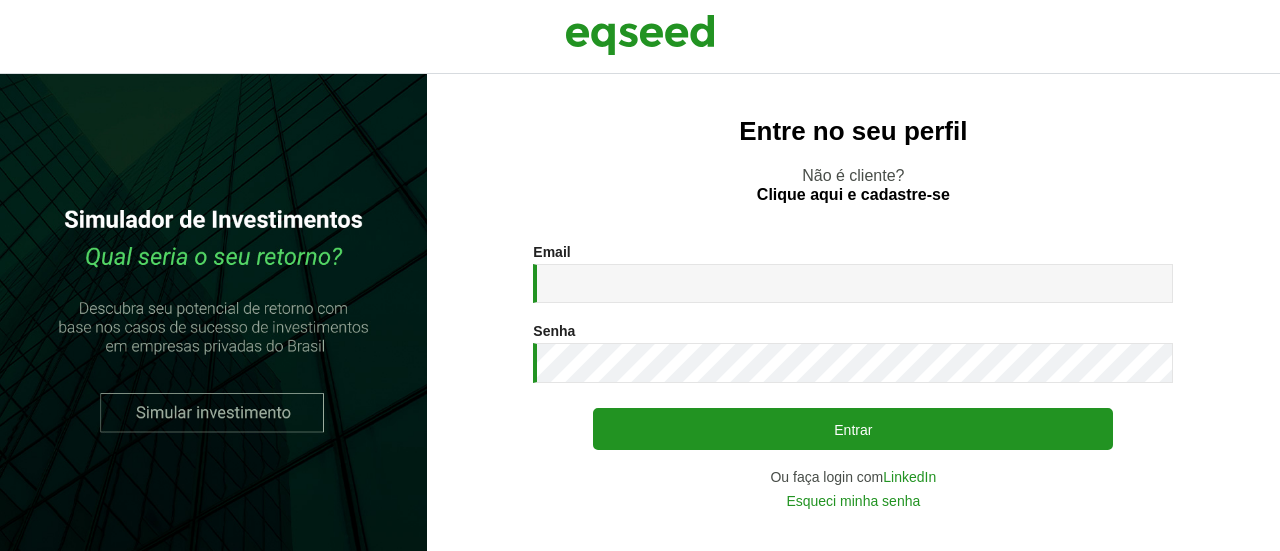 scroll, scrollTop: 0, scrollLeft: 0, axis: both 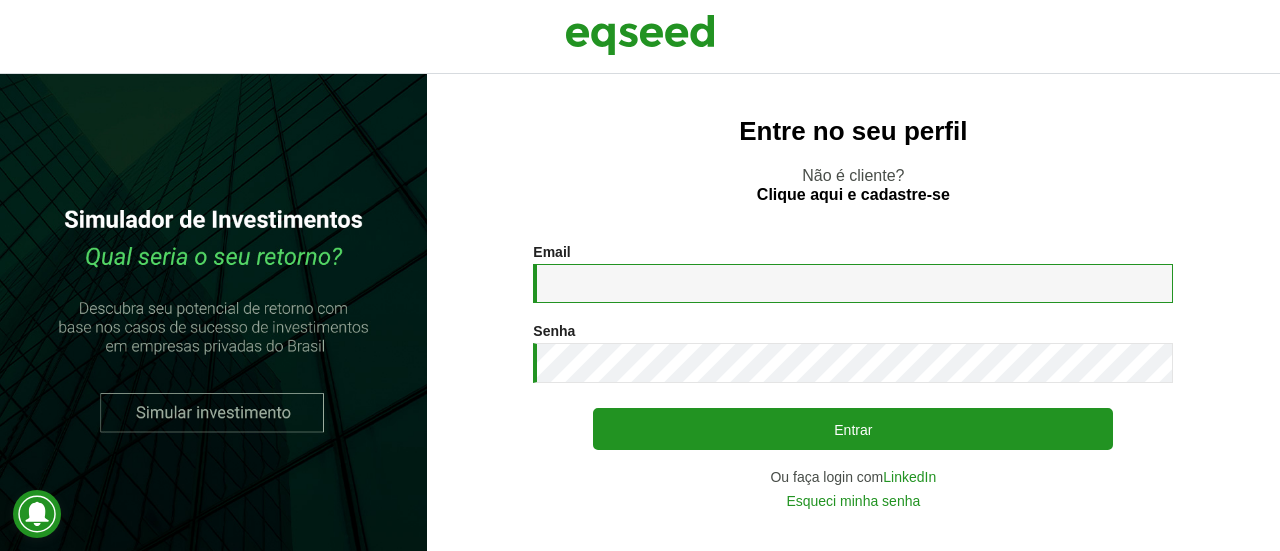 click on "Email  *" at bounding box center [853, 283] 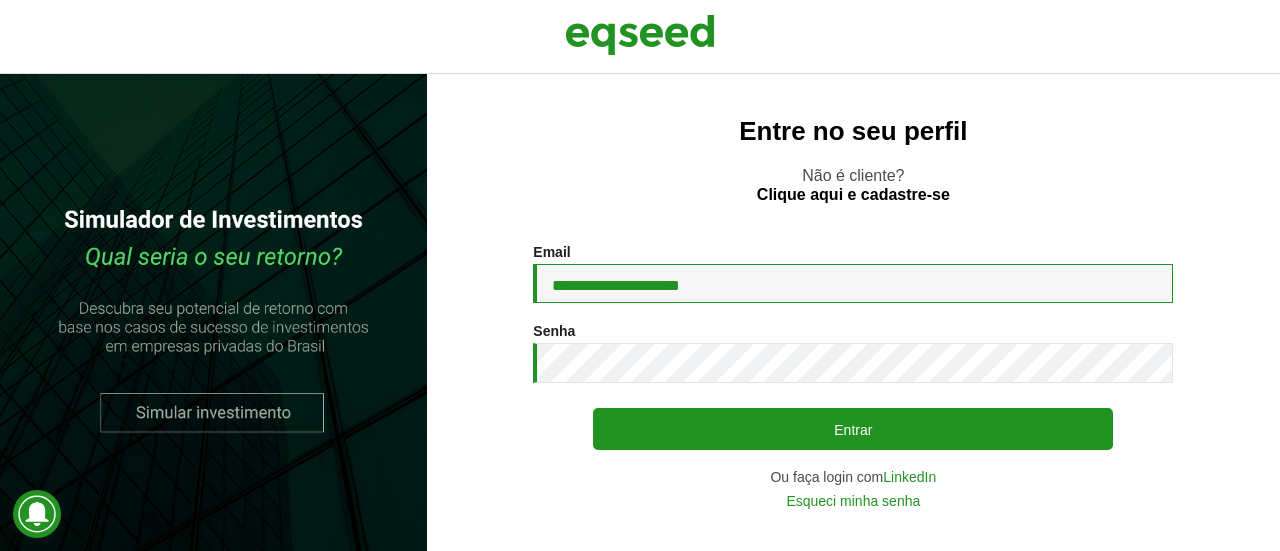 click on "**********" at bounding box center [853, 283] 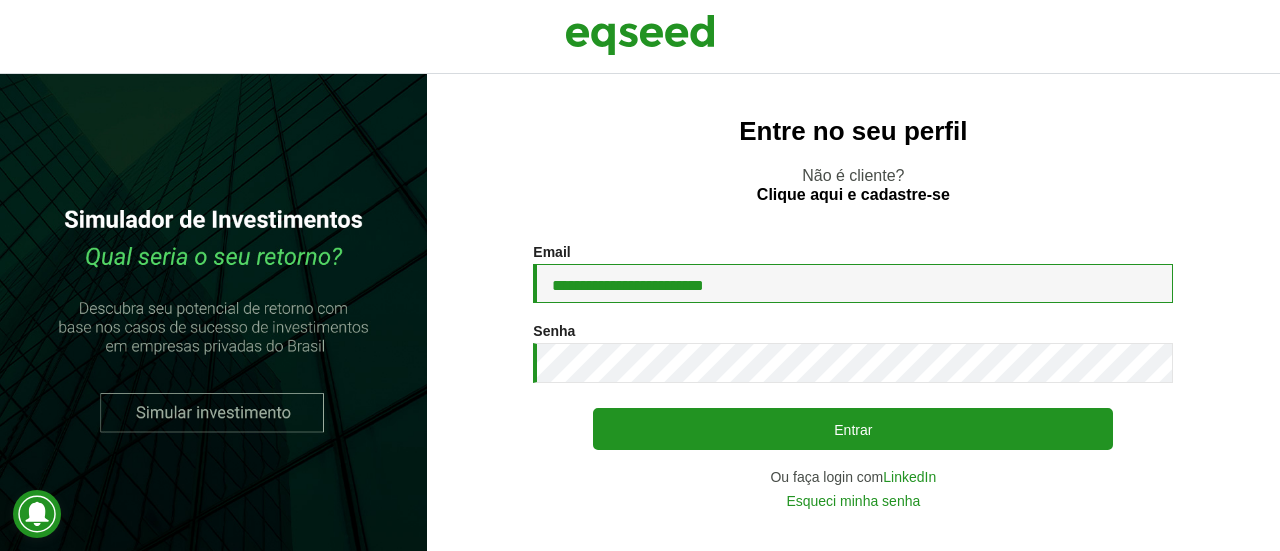 type on "**********" 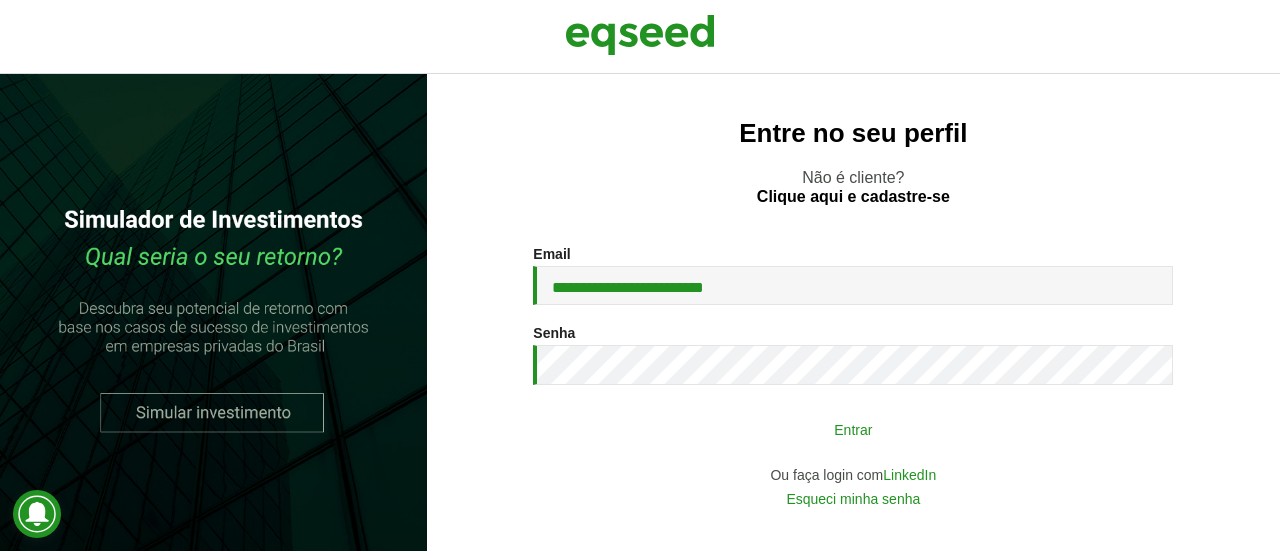 click on "Entrar" at bounding box center (853, 429) 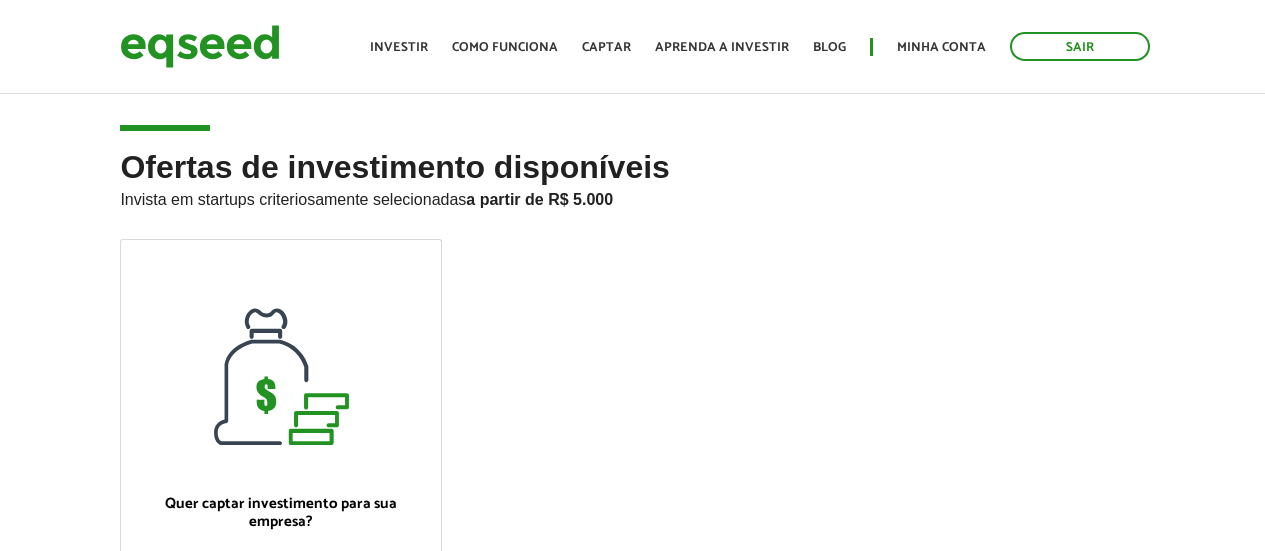 scroll, scrollTop: 0, scrollLeft: 0, axis: both 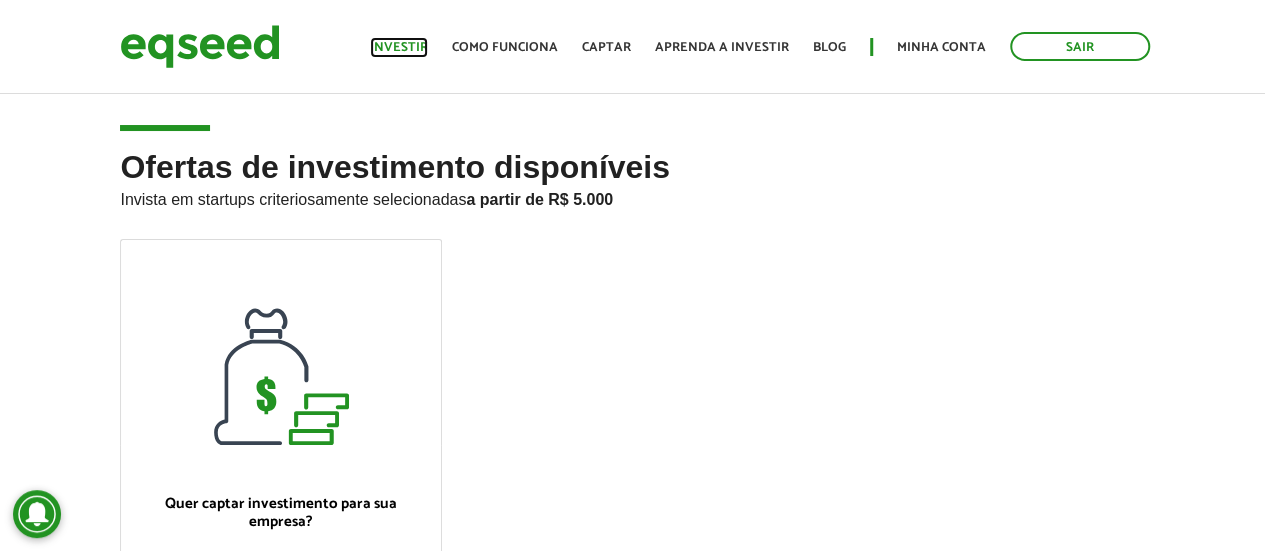 click on "Investir" at bounding box center [399, 47] 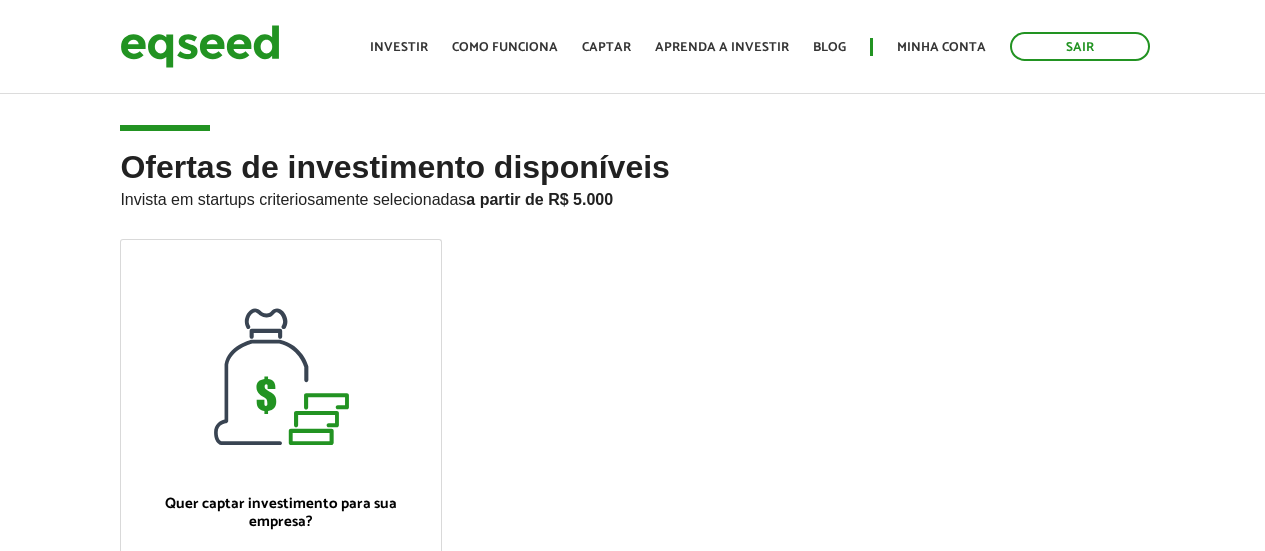 scroll, scrollTop: 0, scrollLeft: 0, axis: both 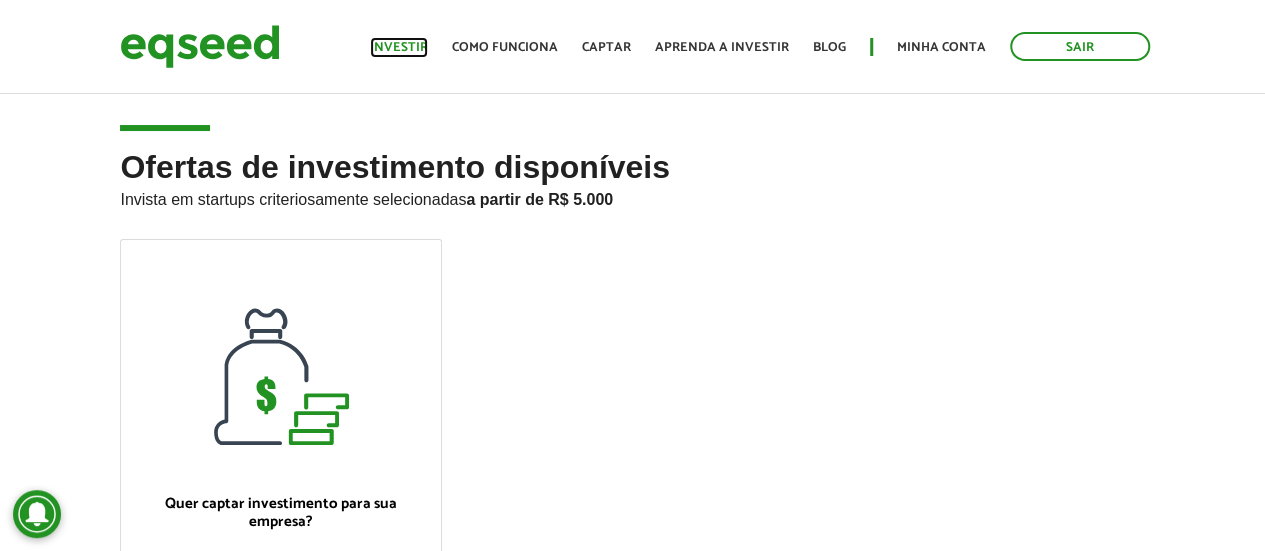 click on "Investir" at bounding box center (399, 47) 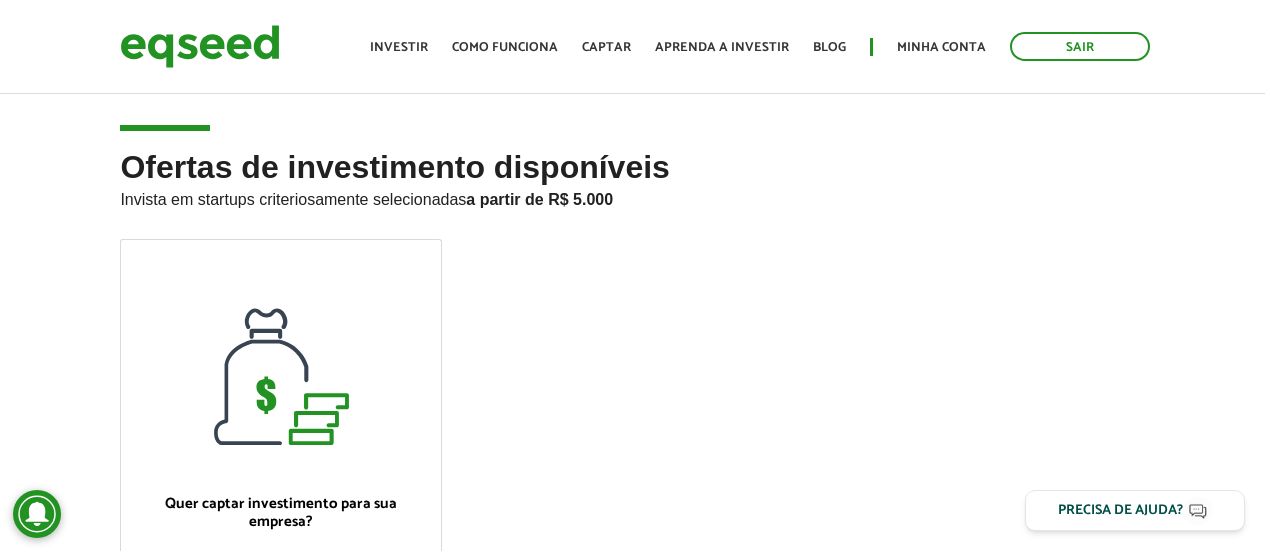 scroll, scrollTop: 0, scrollLeft: 0, axis: both 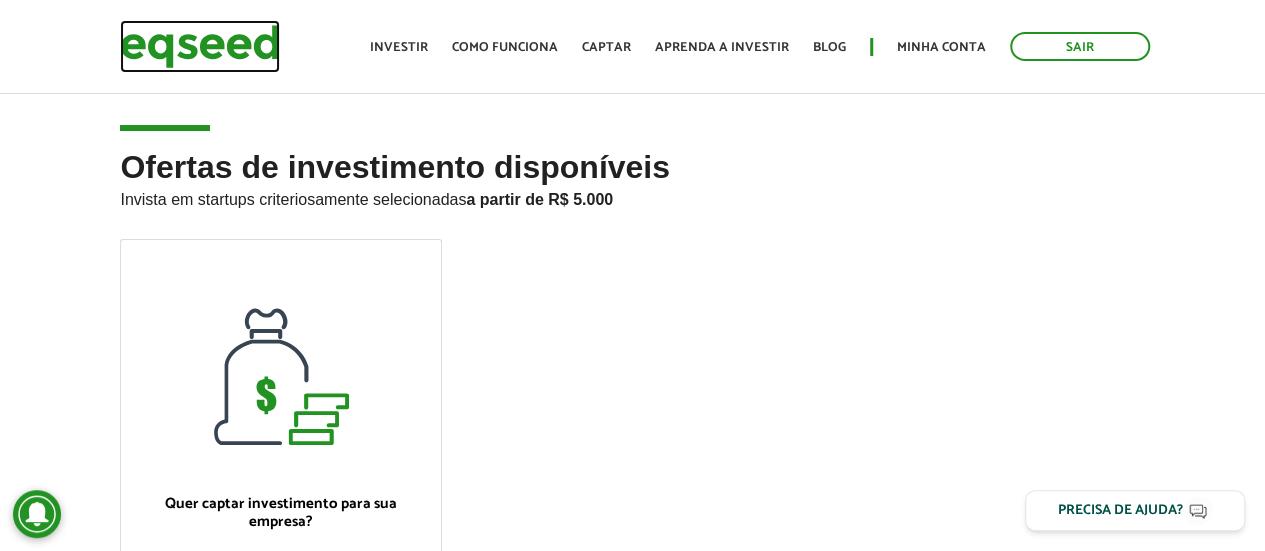 click at bounding box center [200, 46] 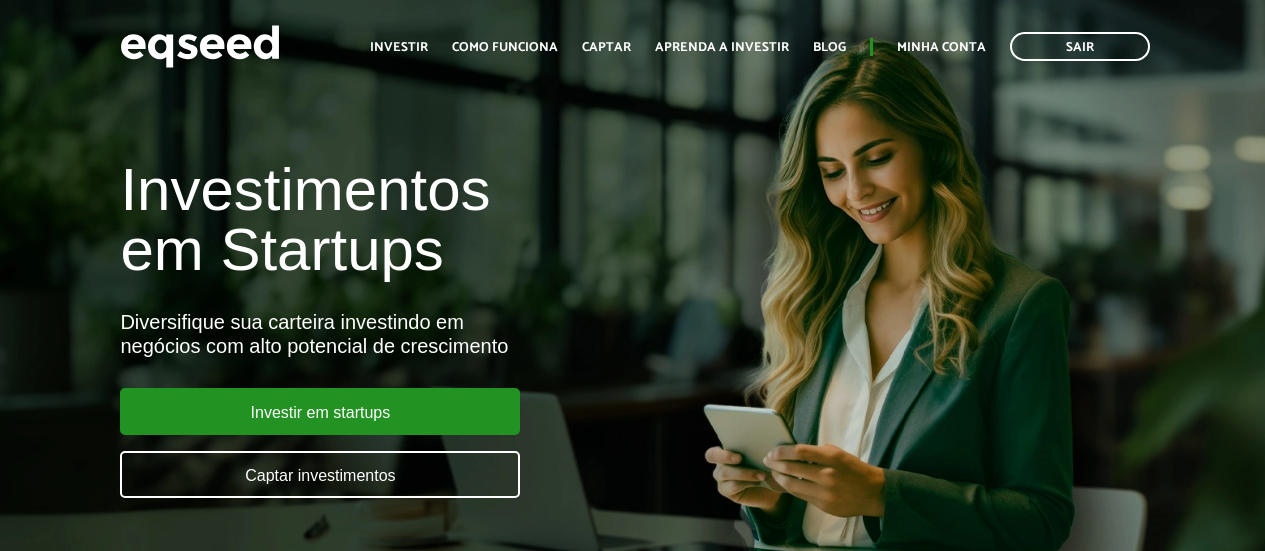 scroll, scrollTop: 0, scrollLeft: 0, axis: both 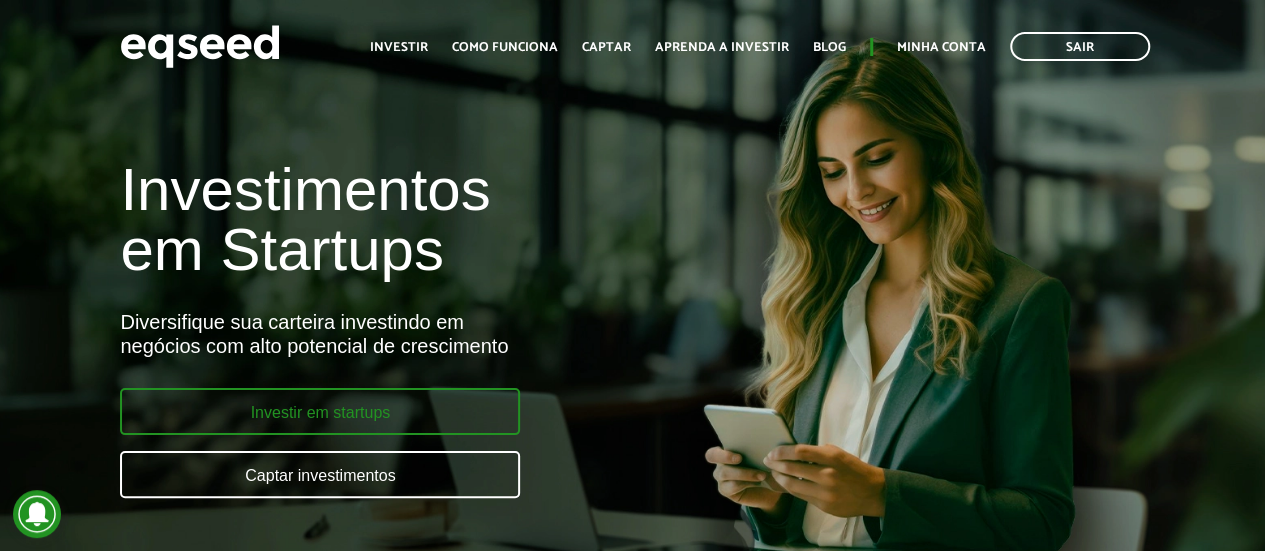 click on "Investir em startups" at bounding box center (320, 411) 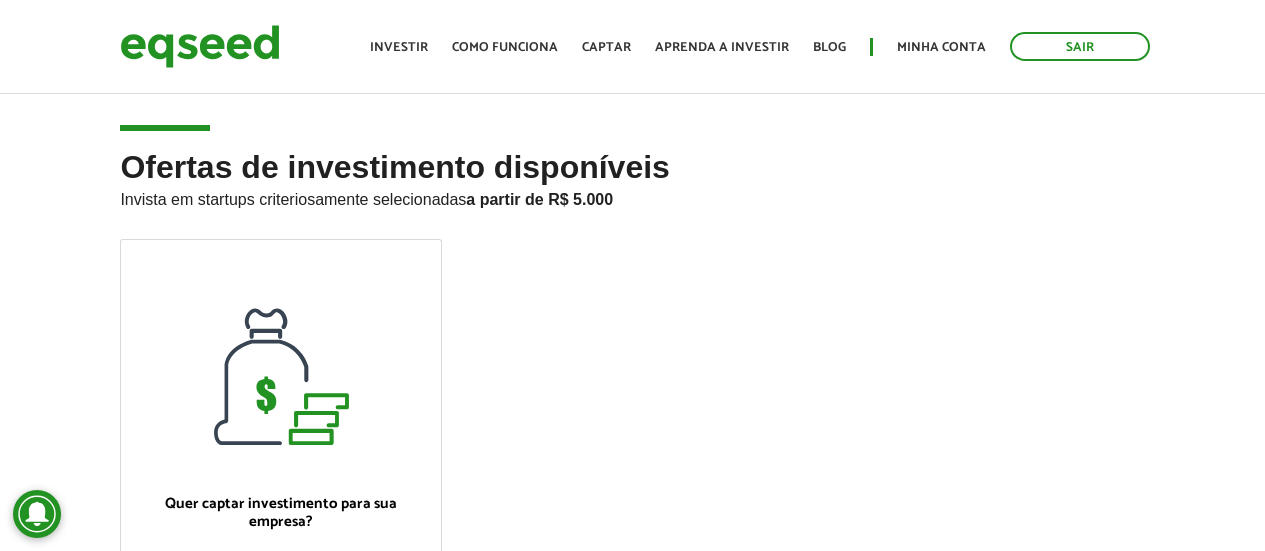 scroll, scrollTop: 0, scrollLeft: 0, axis: both 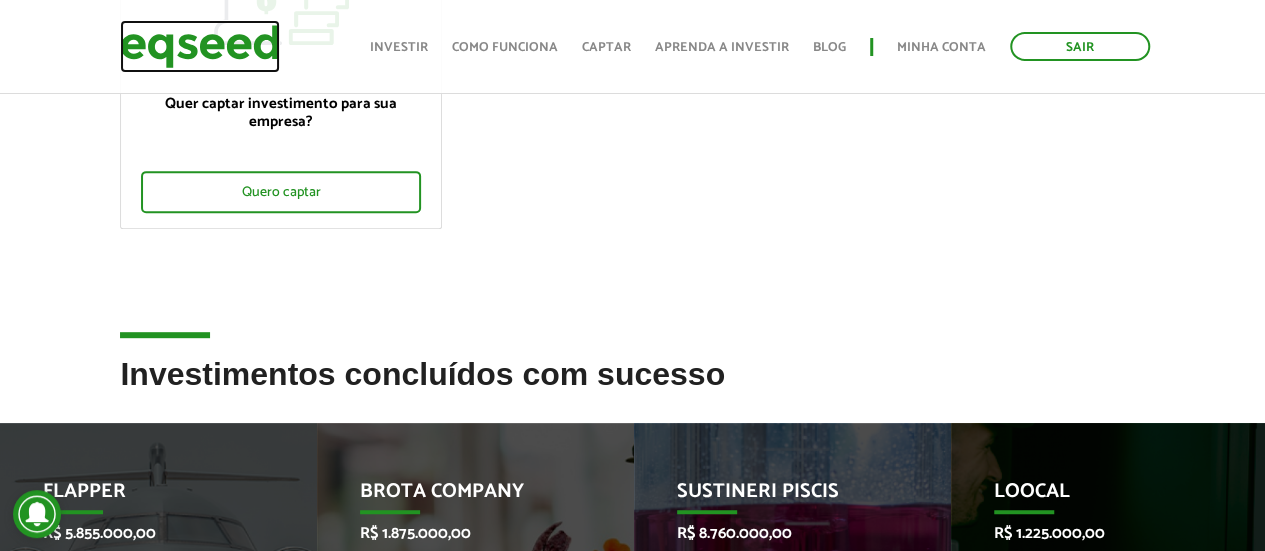 click at bounding box center [200, 46] 